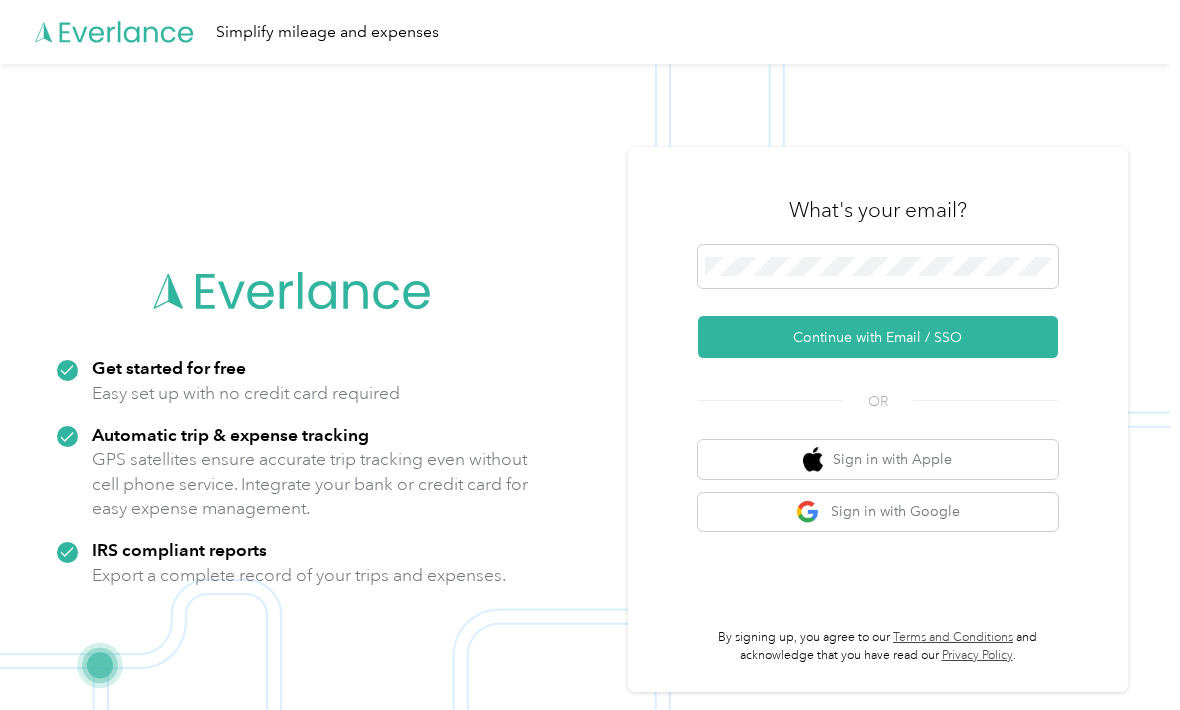 scroll, scrollTop: 0, scrollLeft: 0, axis: both 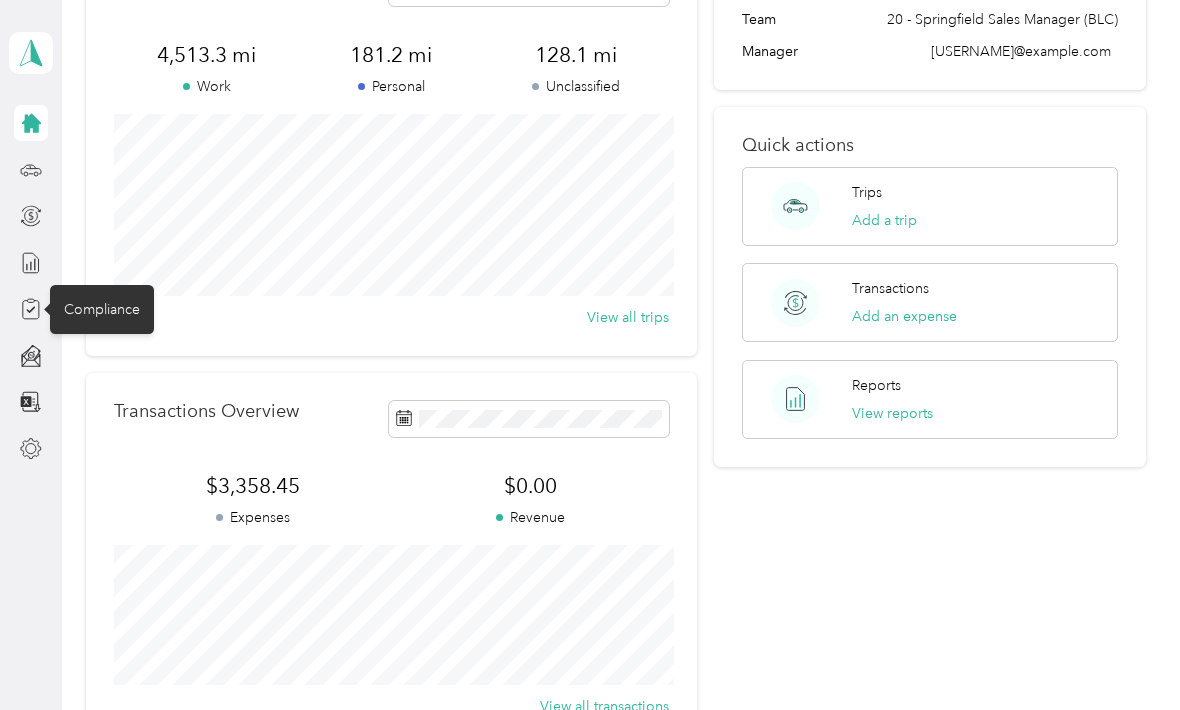 click on "Compliance" at bounding box center (102, 309) 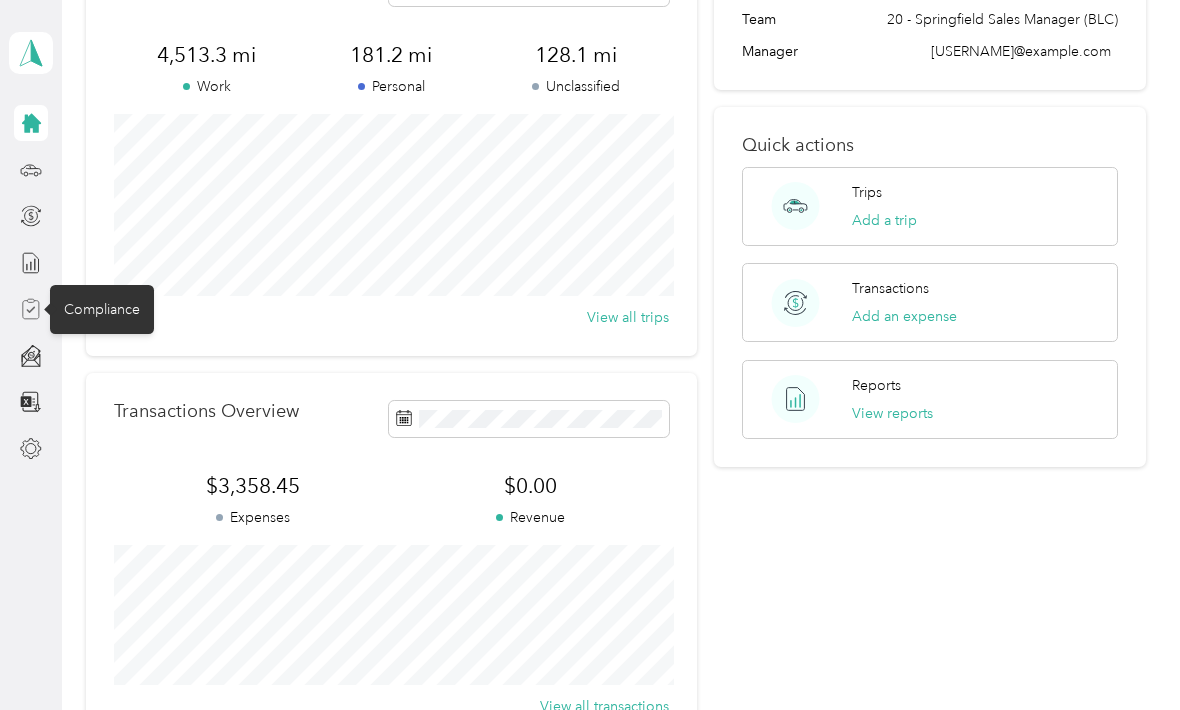 click 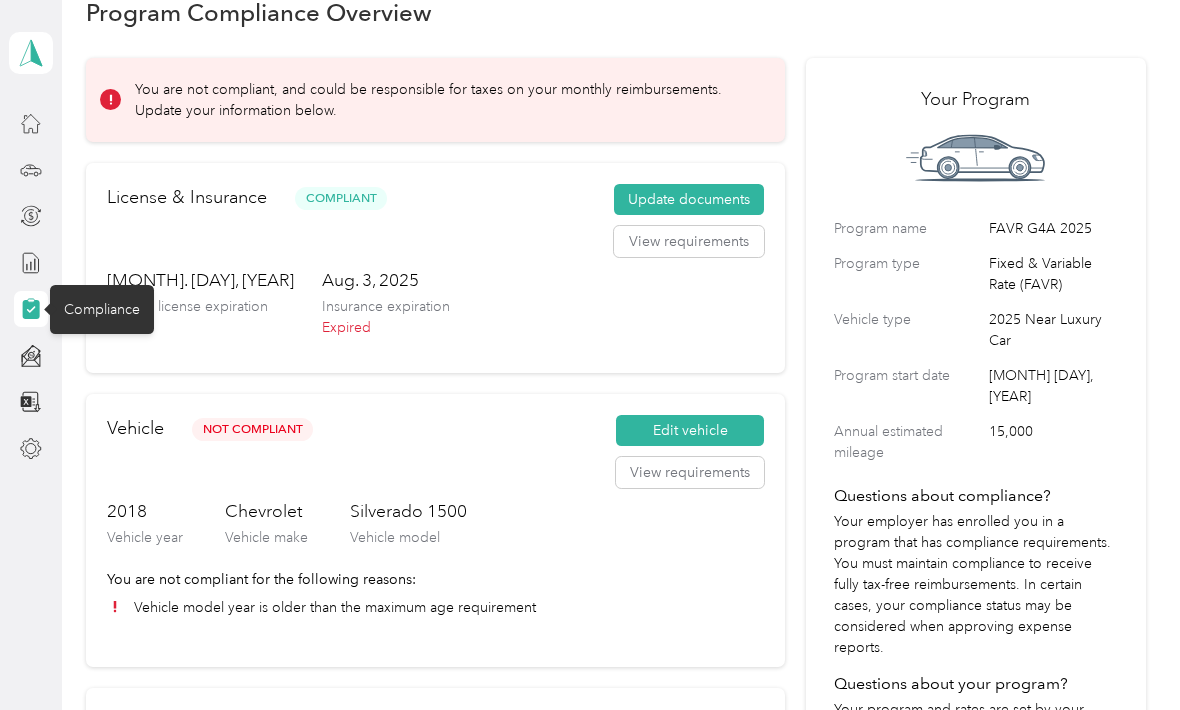 scroll, scrollTop: 43, scrollLeft: 0, axis: vertical 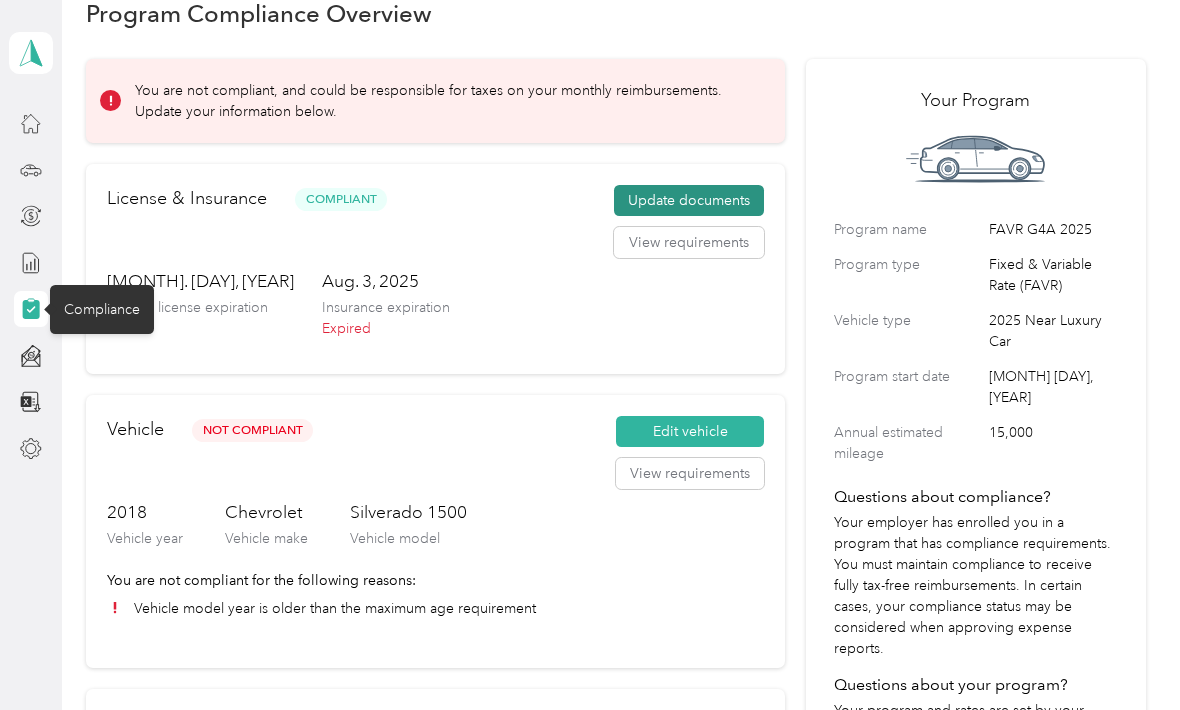 click on "Update documents" at bounding box center [689, 201] 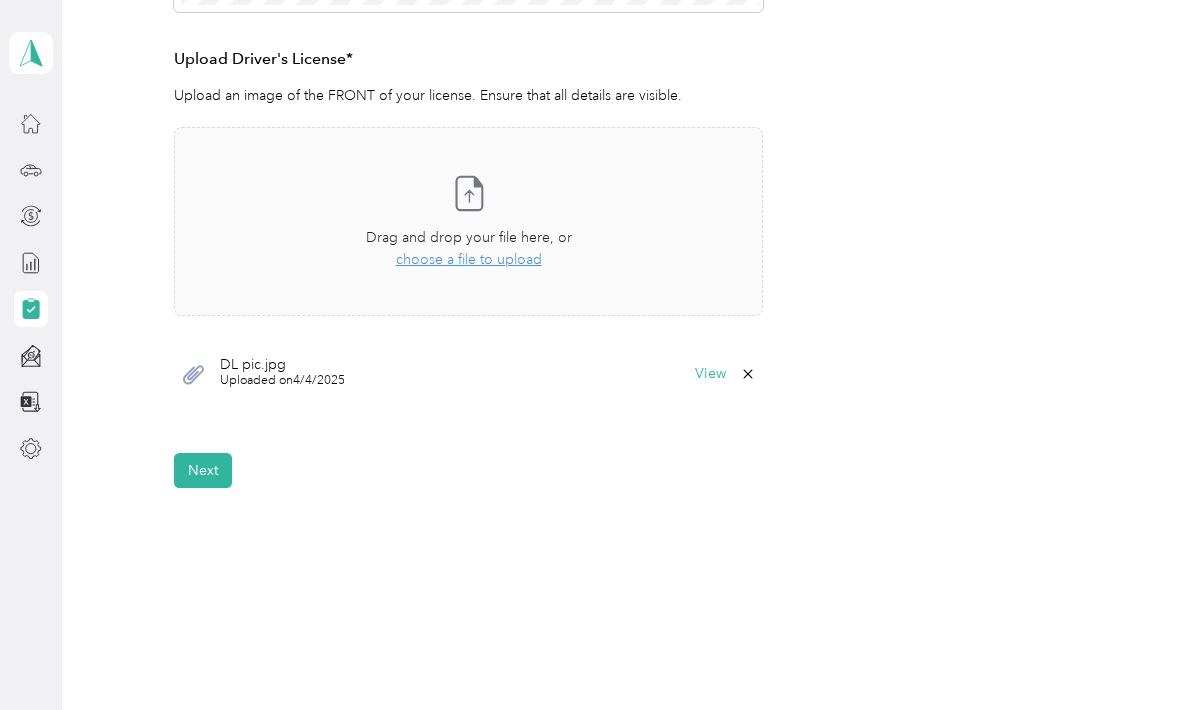 scroll, scrollTop: 532, scrollLeft: 0, axis: vertical 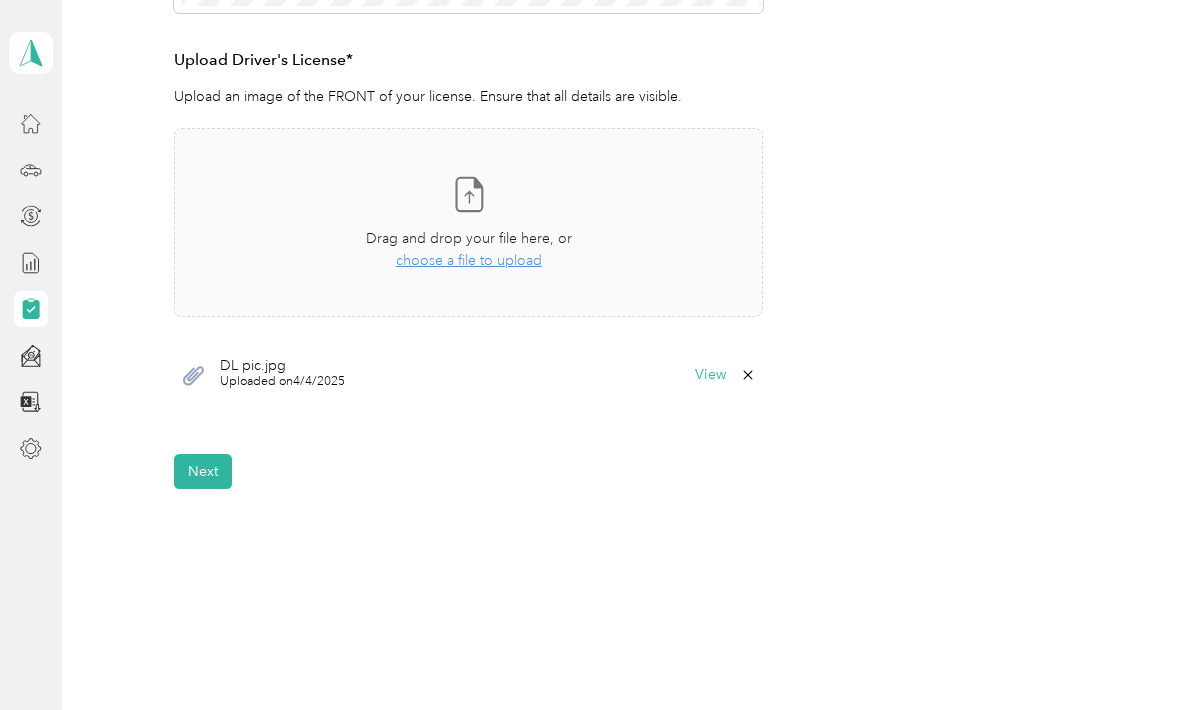click 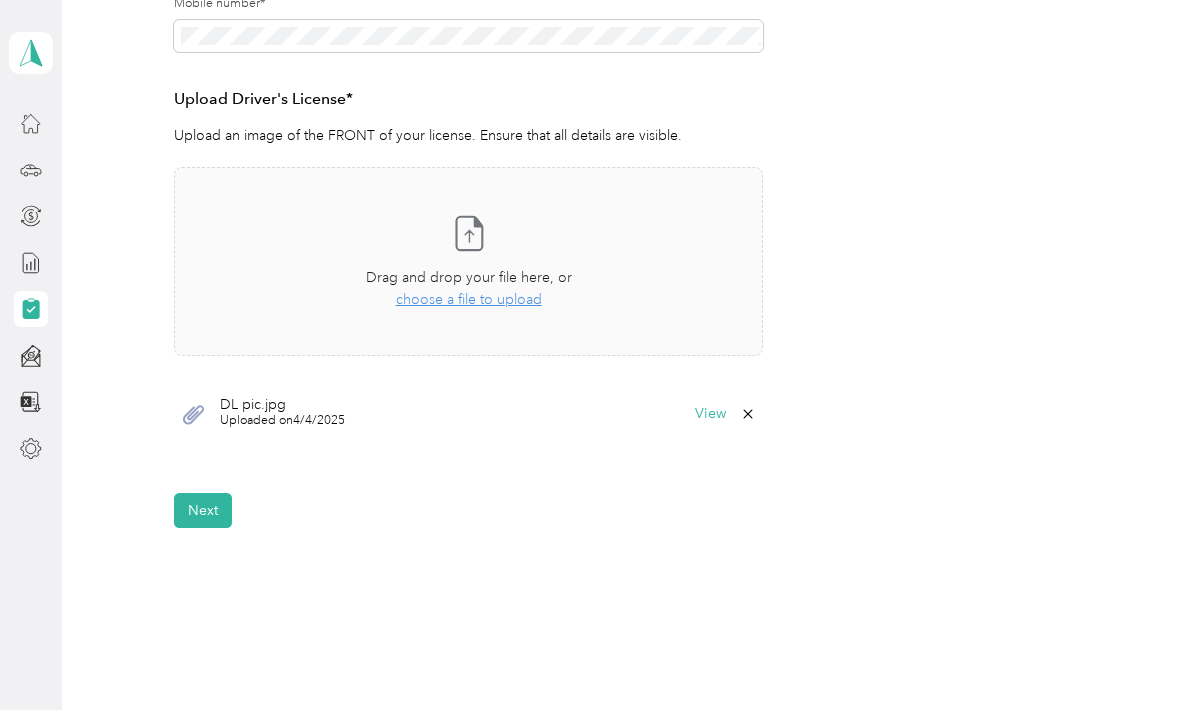 scroll, scrollTop: 452, scrollLeft: 0, axis: vertical 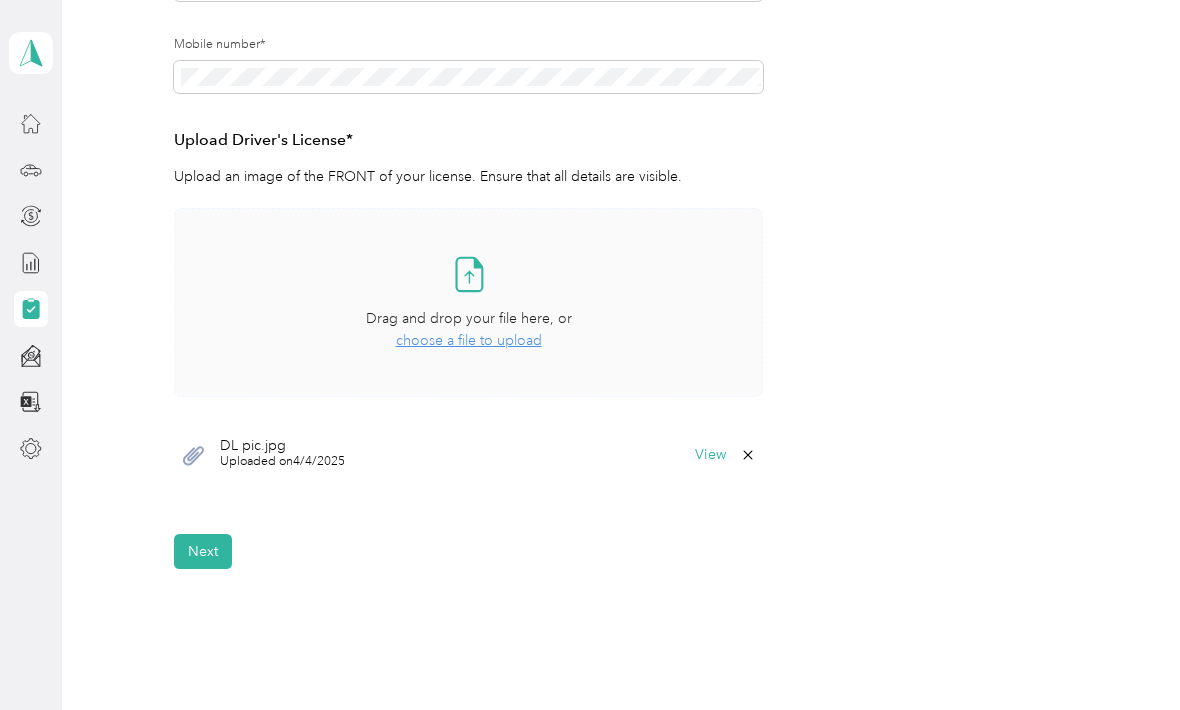 click on "choose a file to upload" at bounding box center (469, 340) 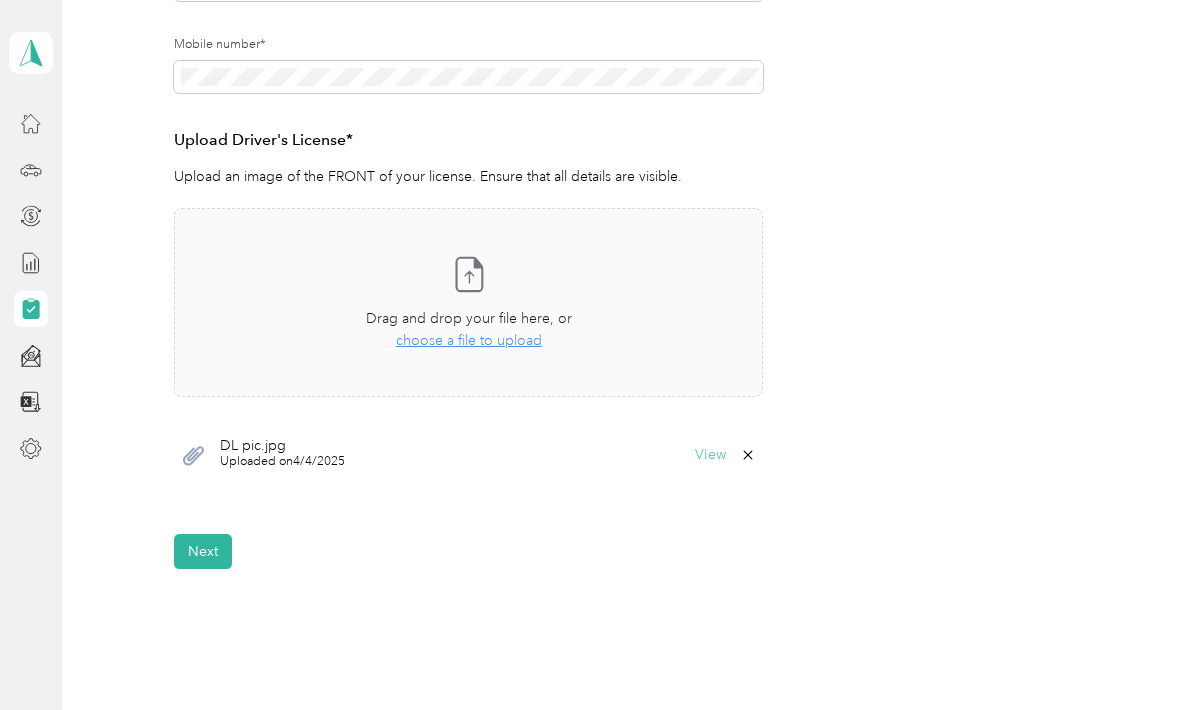 click on "View" at bounding box center [710, 455] 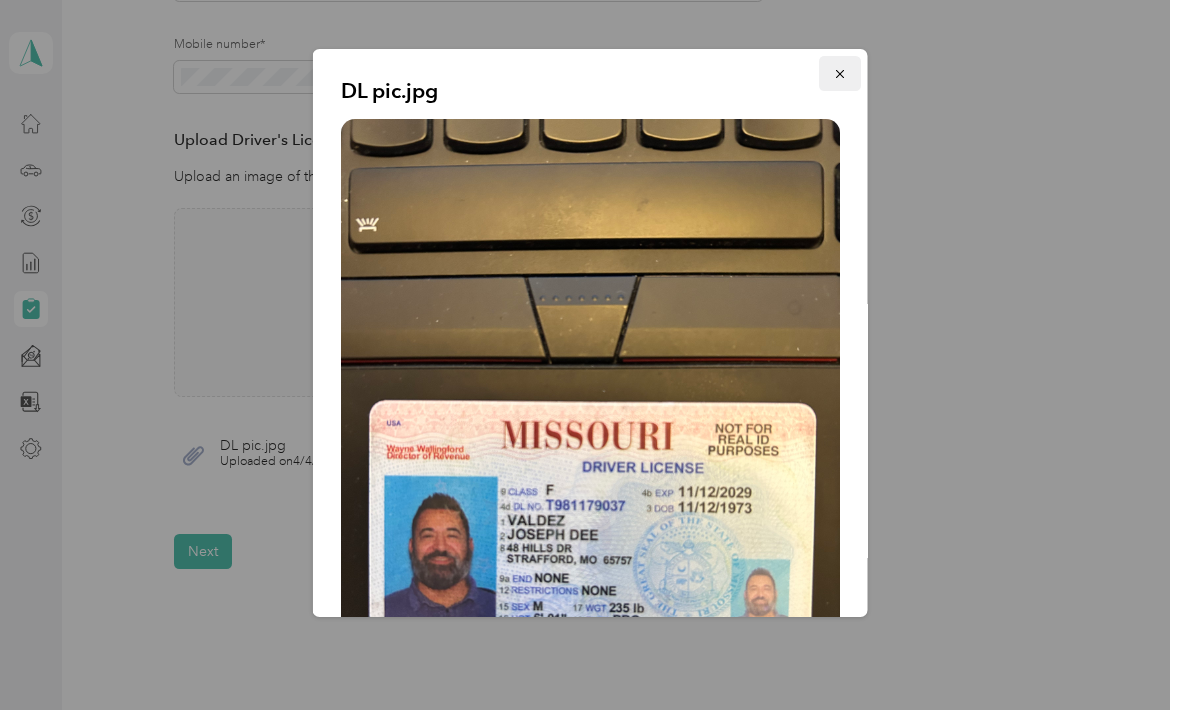 click 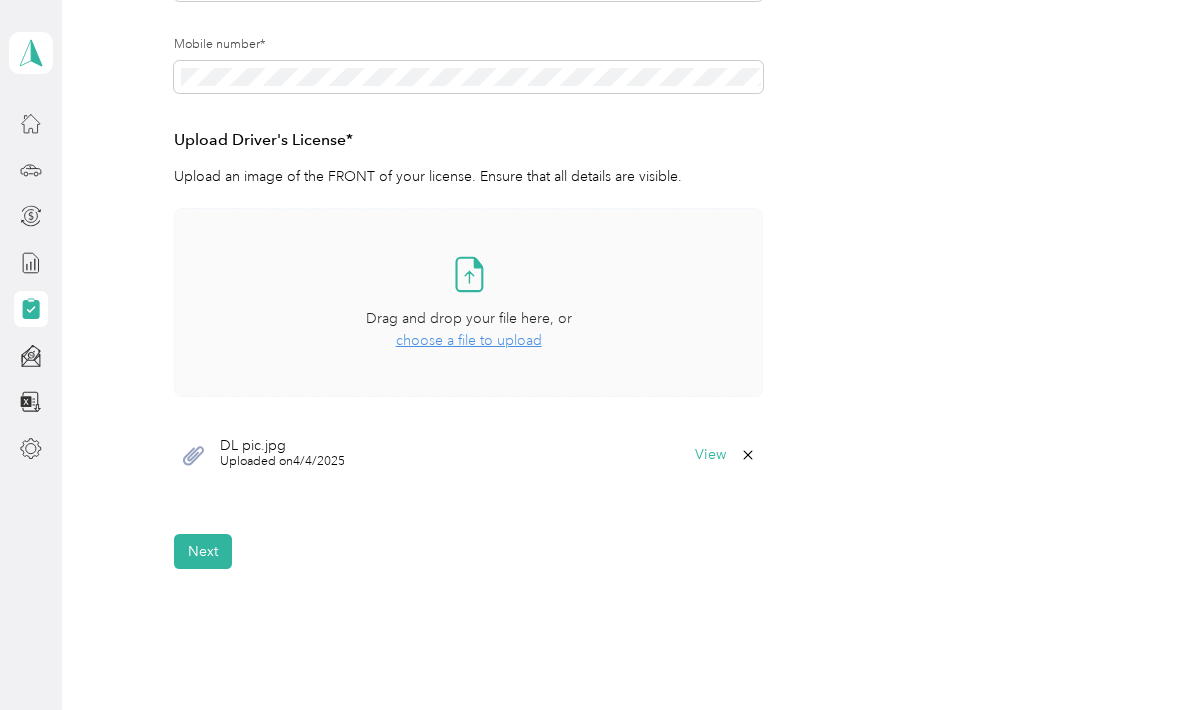 click on "choose a file to upload" at bounding box center (469, 340) 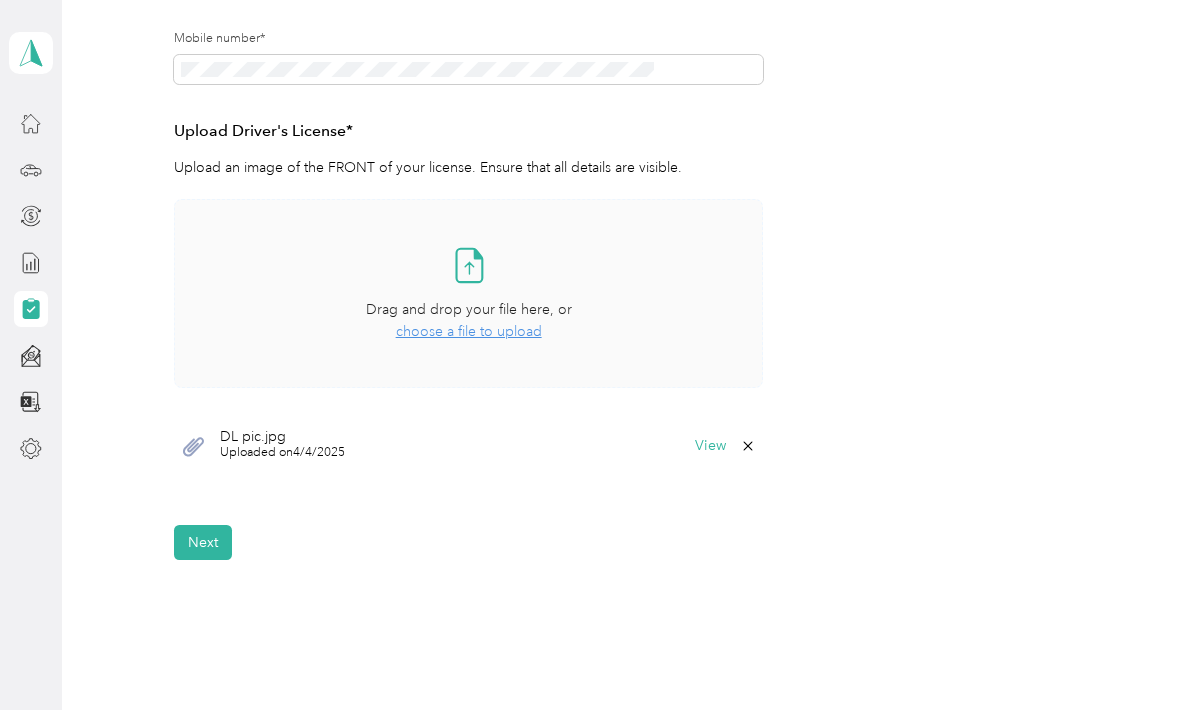 scroll, scrollTop: 452, scrollLeft: 0, axis: vertical 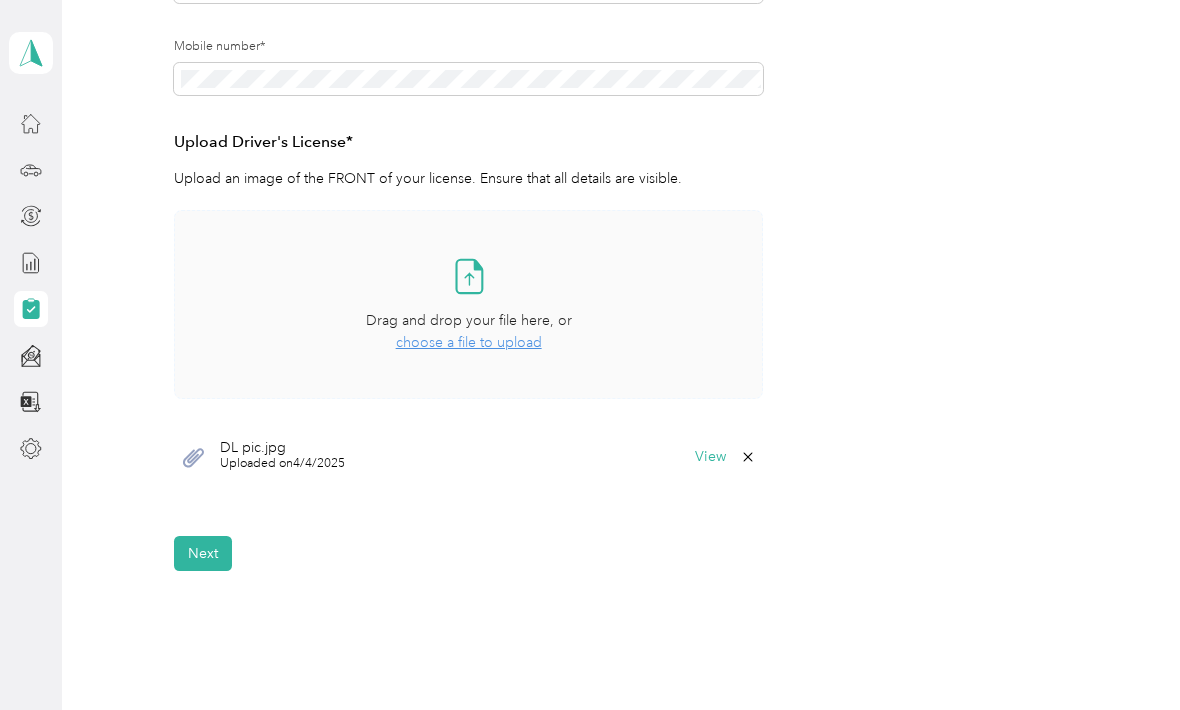 click on "choose a file to upload" at bounding box center (469, 342) 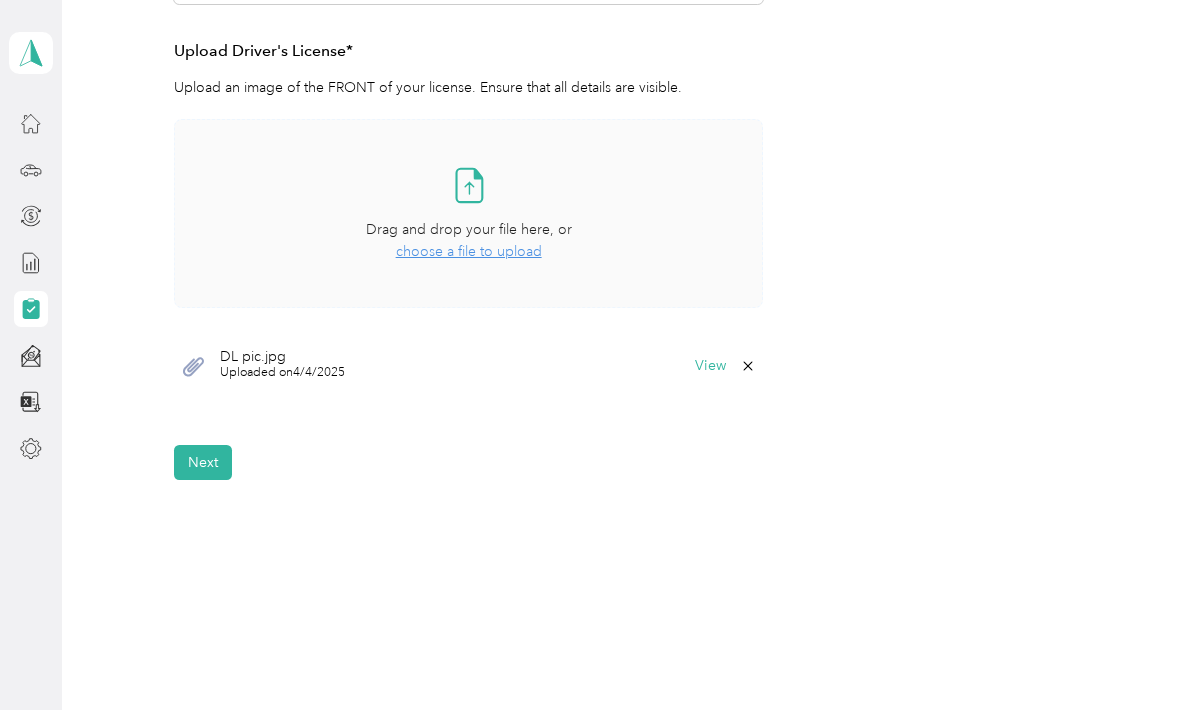 scroll, scrollTop: 450, scrollLeft: 0, axis: vertical 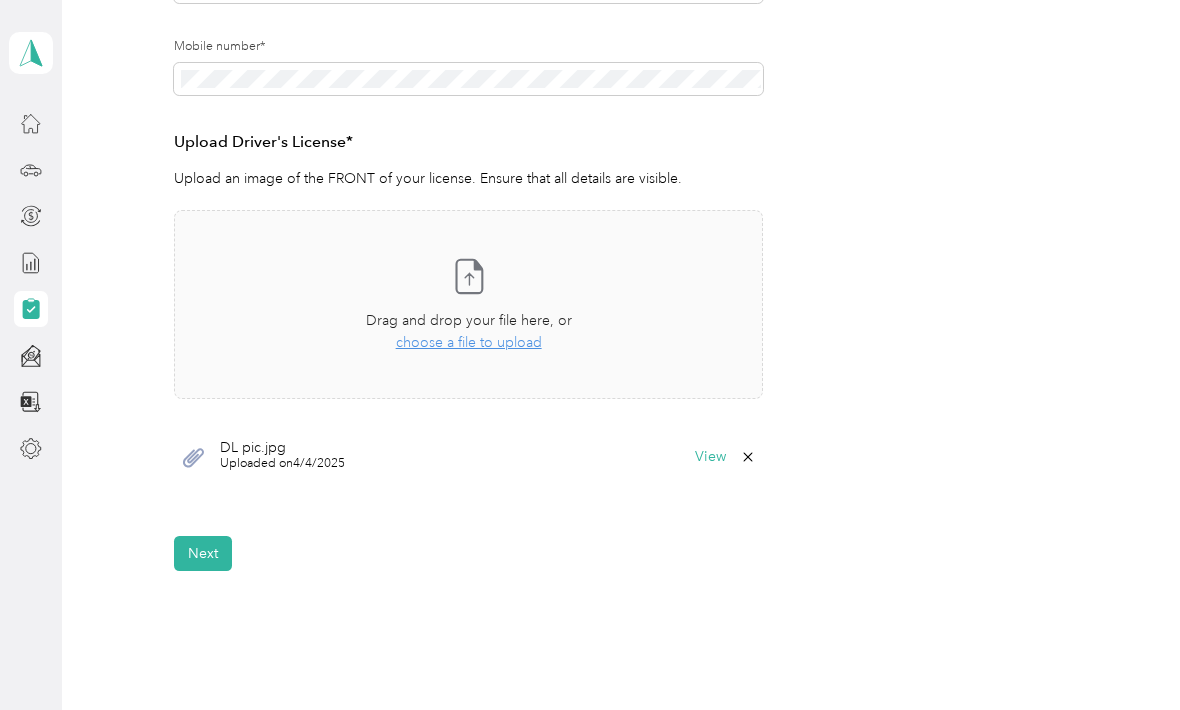 click on "Upload [DOCUMENT] * Upload an image of the FRONT of your [DOCUMENT]. Ensure that all details are visible." at bounding box center [468, 167] 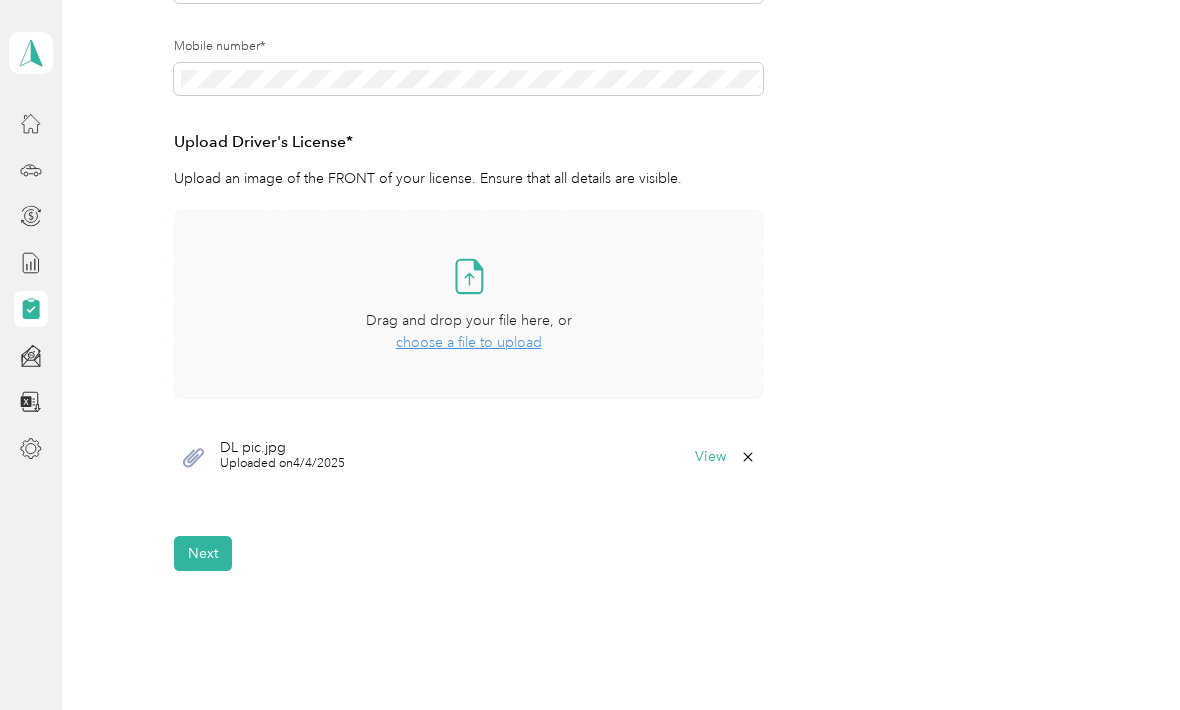 click 